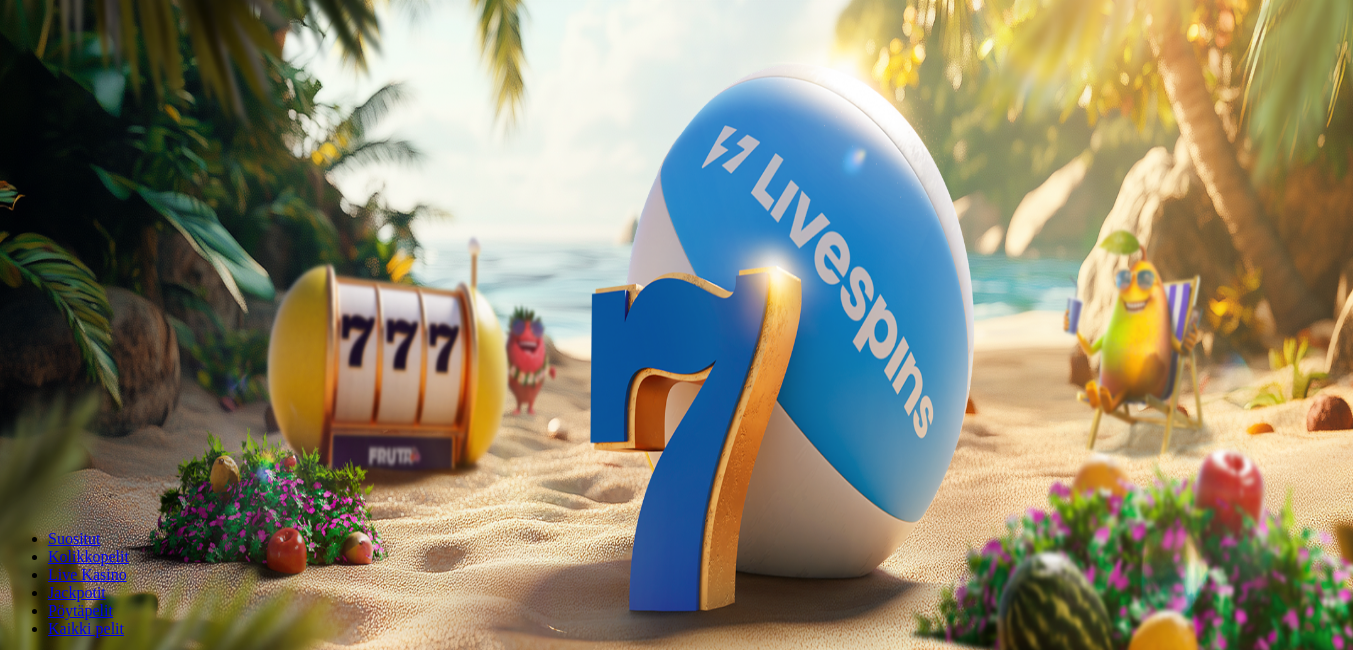 scroll, scrollTop: 0, scrollLeft: 0, axis: both 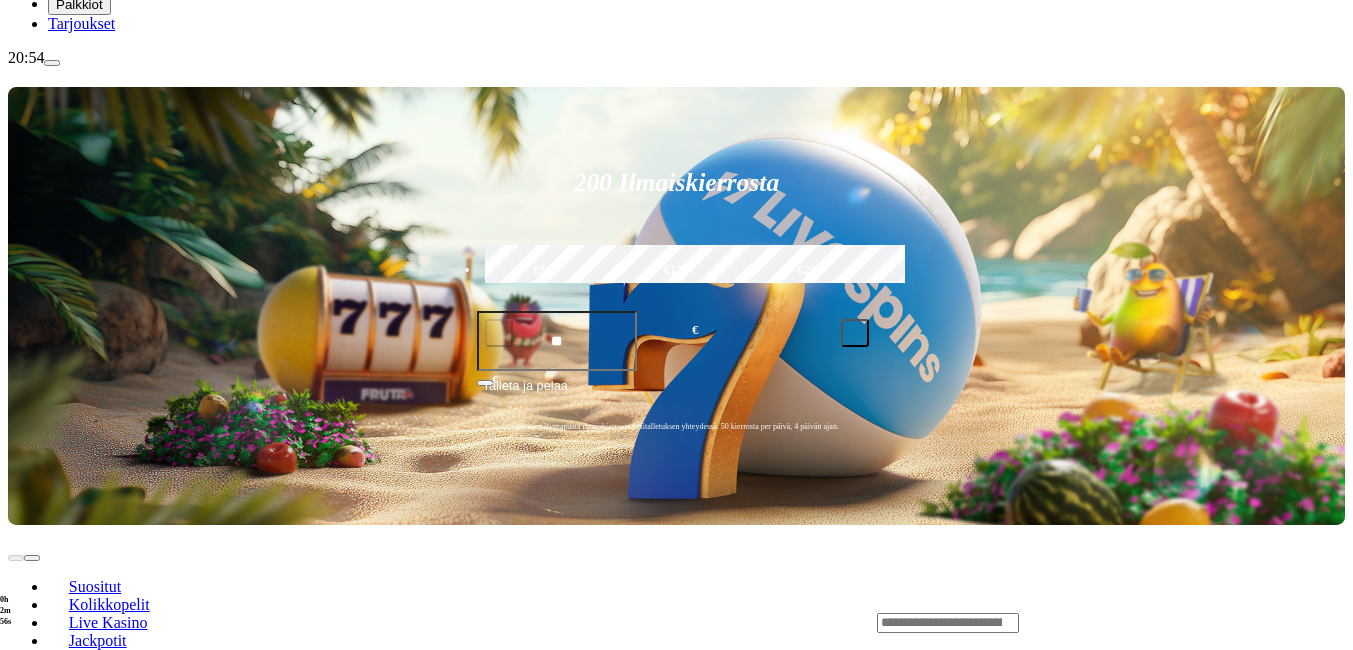 click on "Pelaa nyt" at bounding box center [77, 1127] 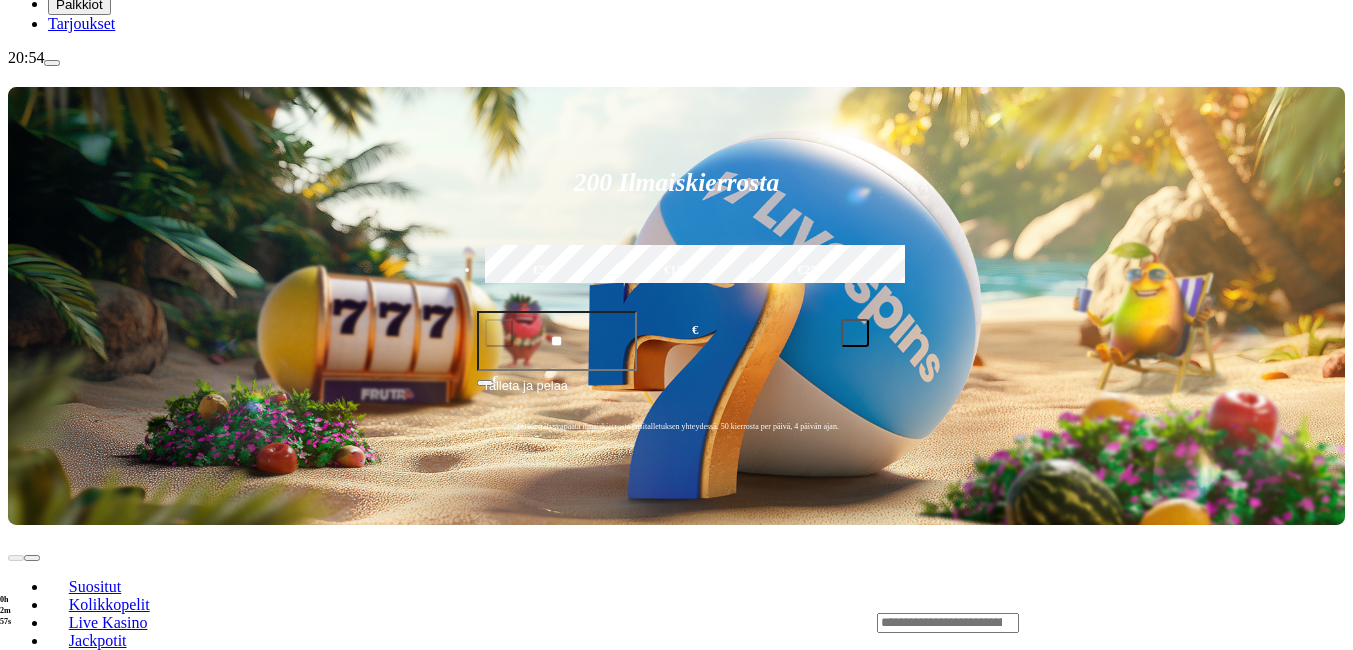 scroll, scrollTop: 0, scrollLeft: 0, axis: both 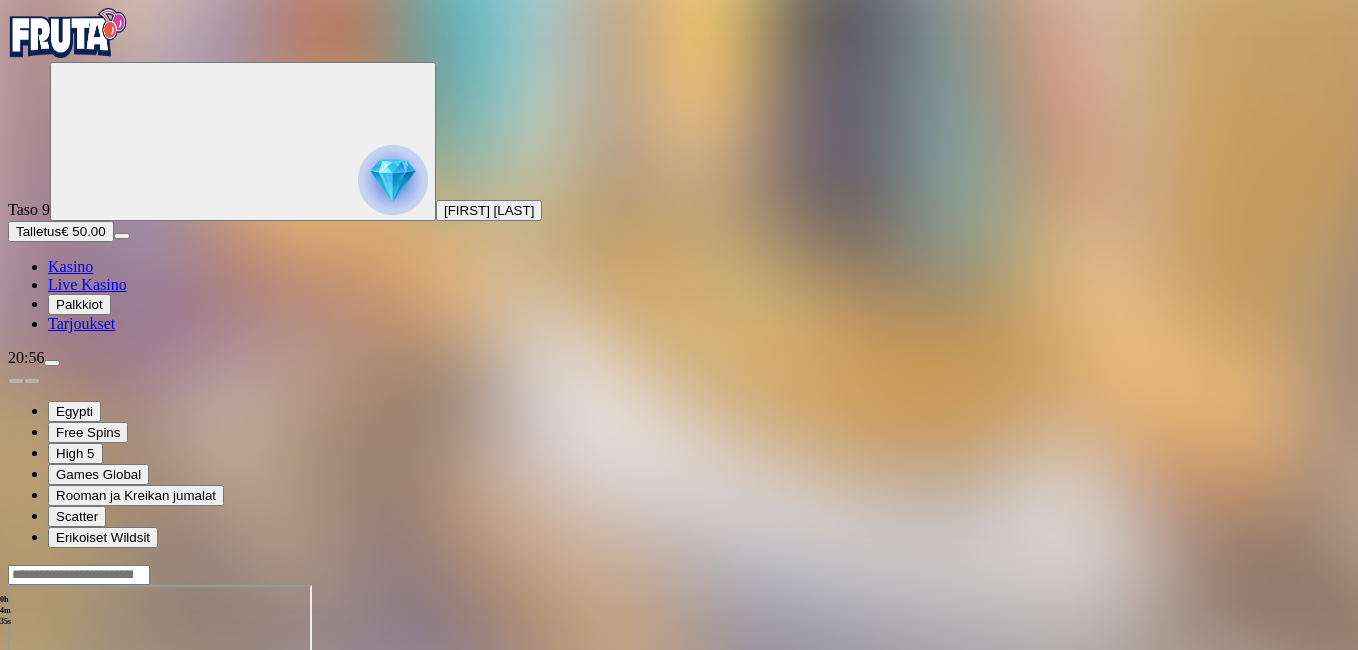 click at bounding box center (16, 757) 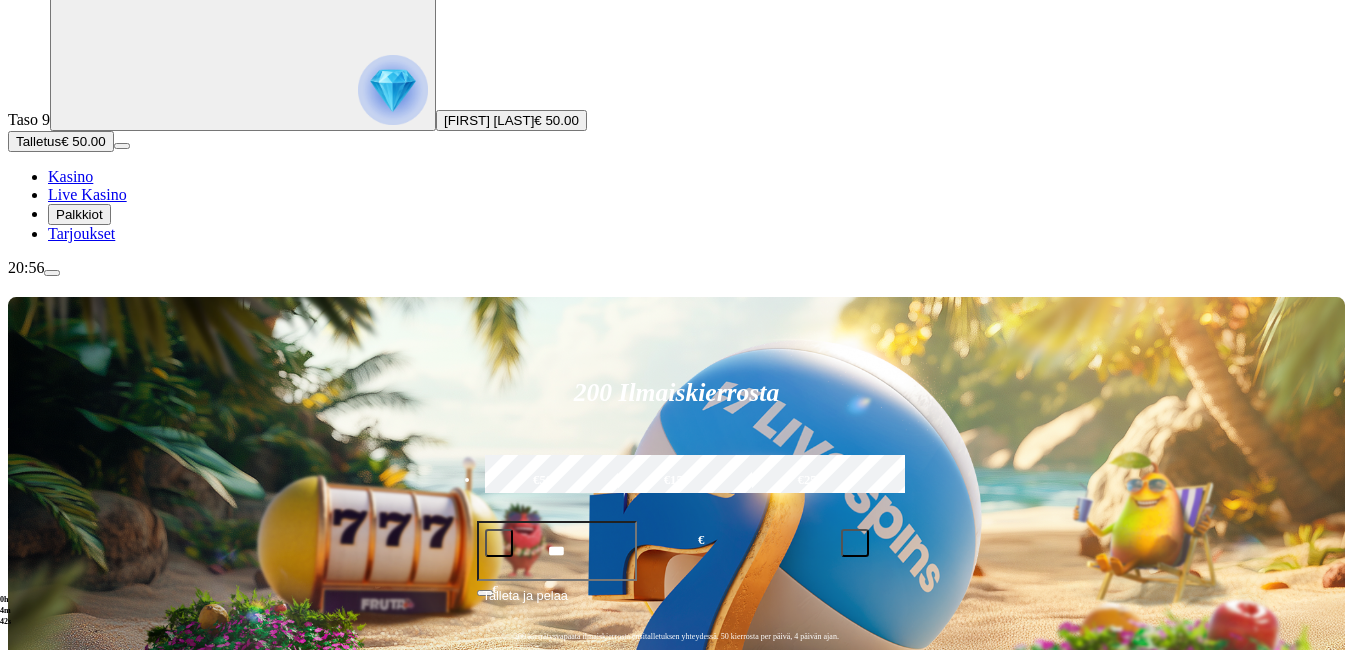 scroll, scrollTop: 120, scrollLeft: 0, axis: vertical 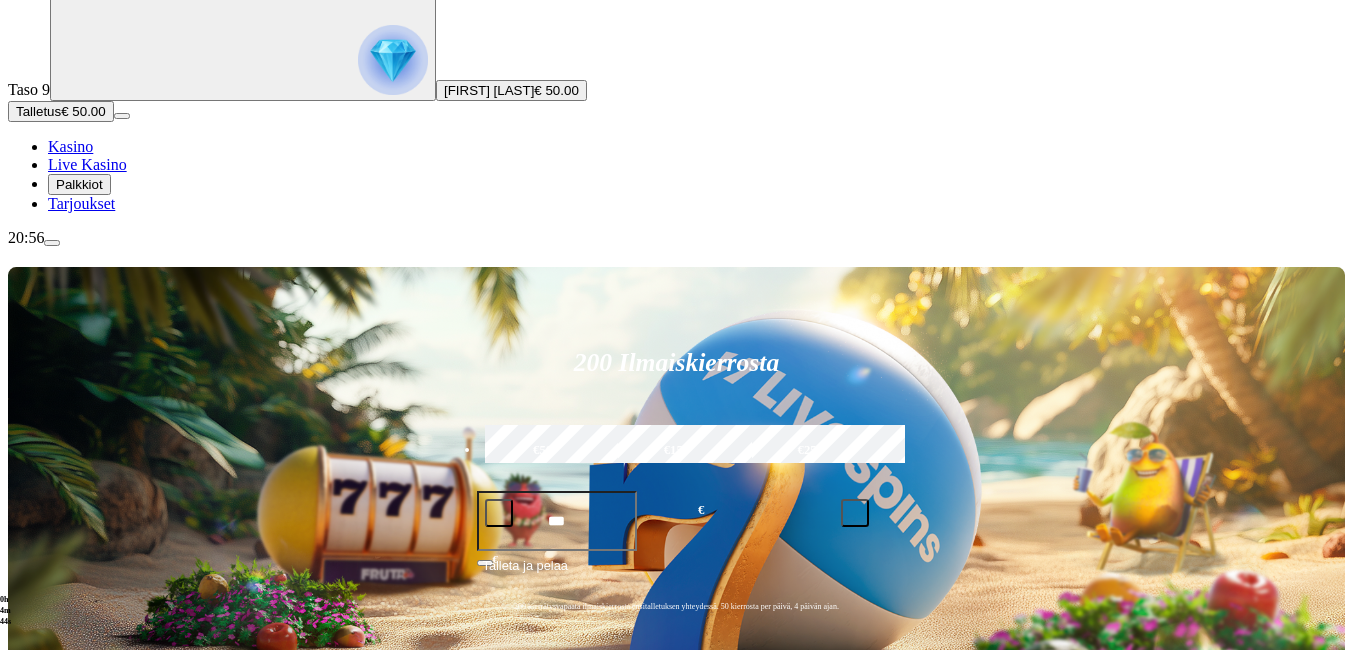 click on "Pelaa nyt" at bounding box center [77, 1307] 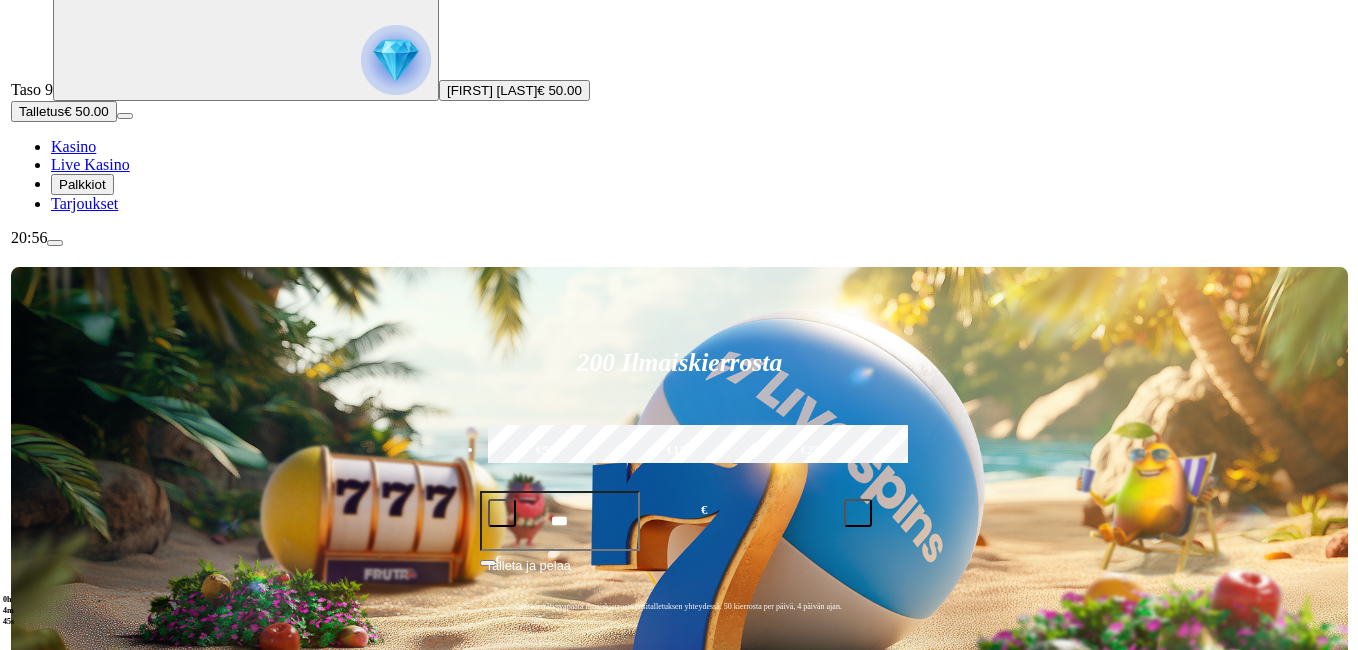 scroll, scrollTop: 0, scrollLeft: 0, axis: both 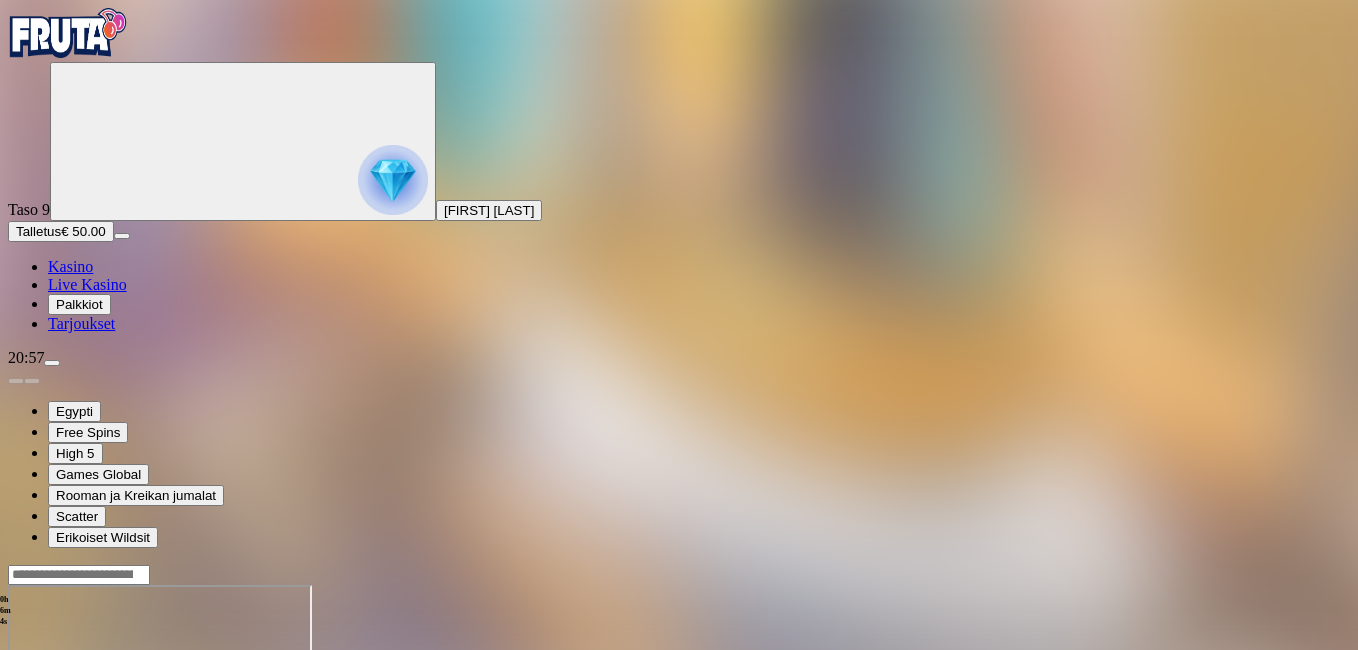click at bounding box center (16, 757) 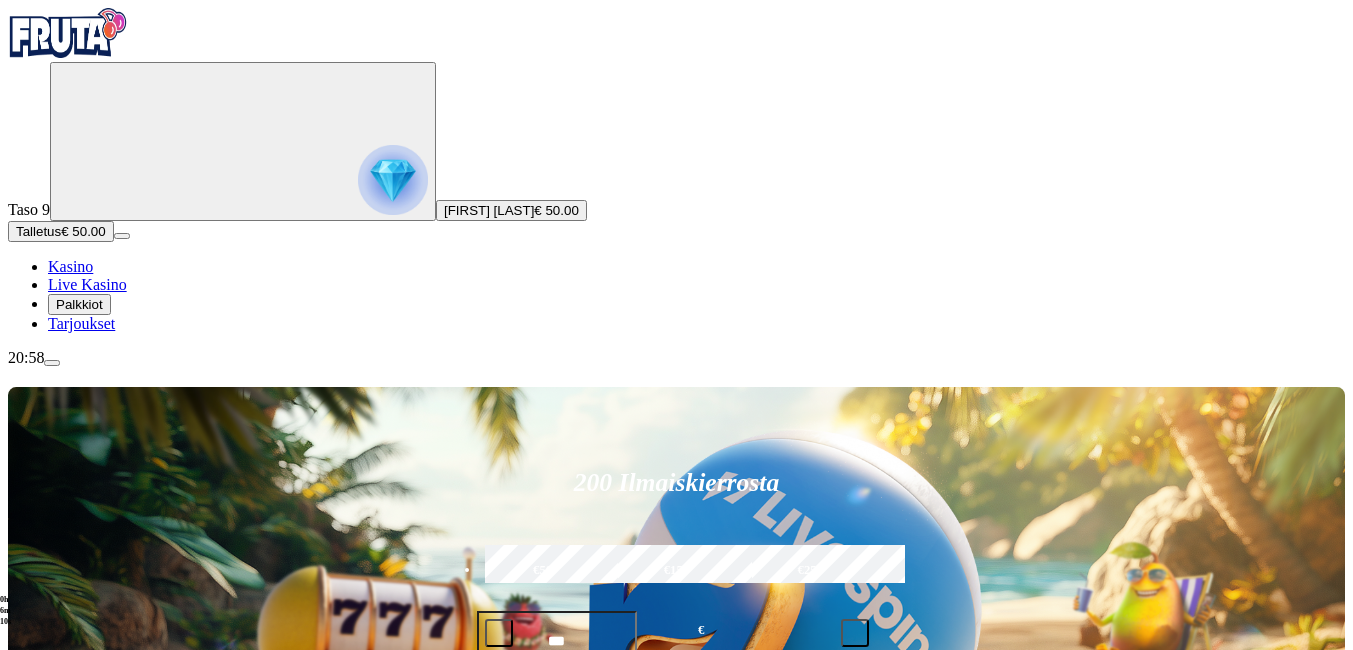 click on "Pelaa nyt" at bounding box center (77, 1427) 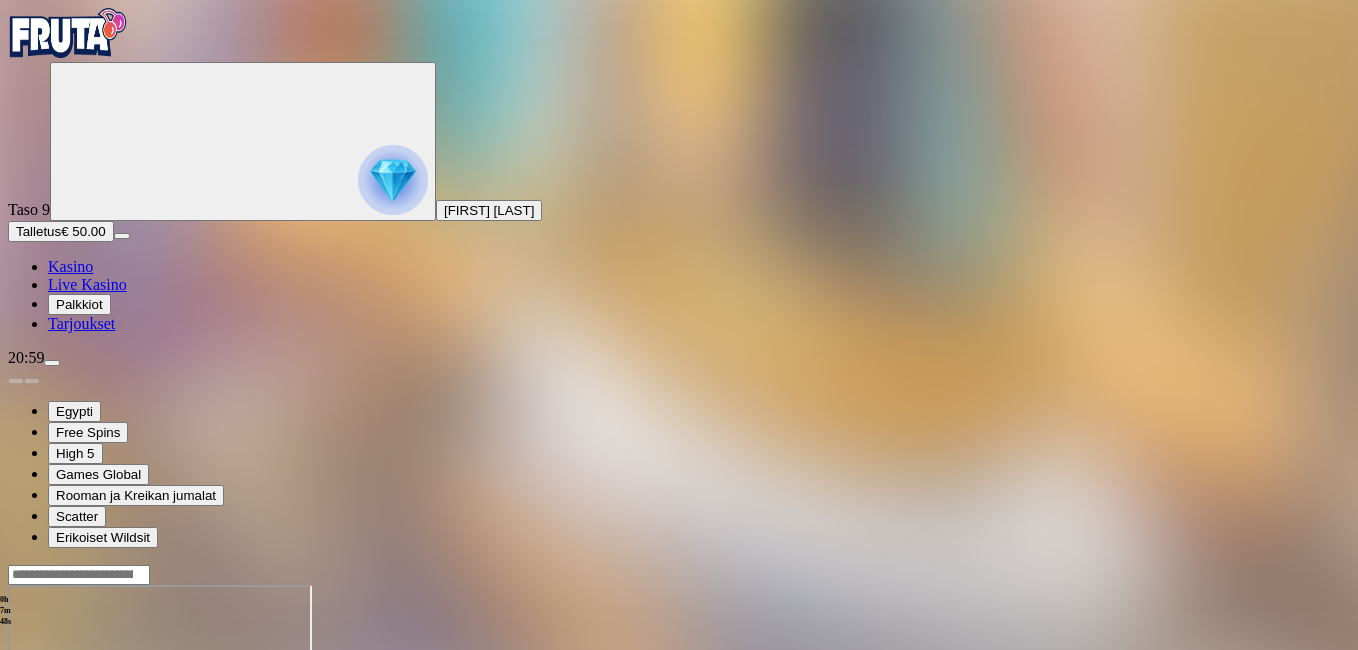 click at bounding box center (16, 757) 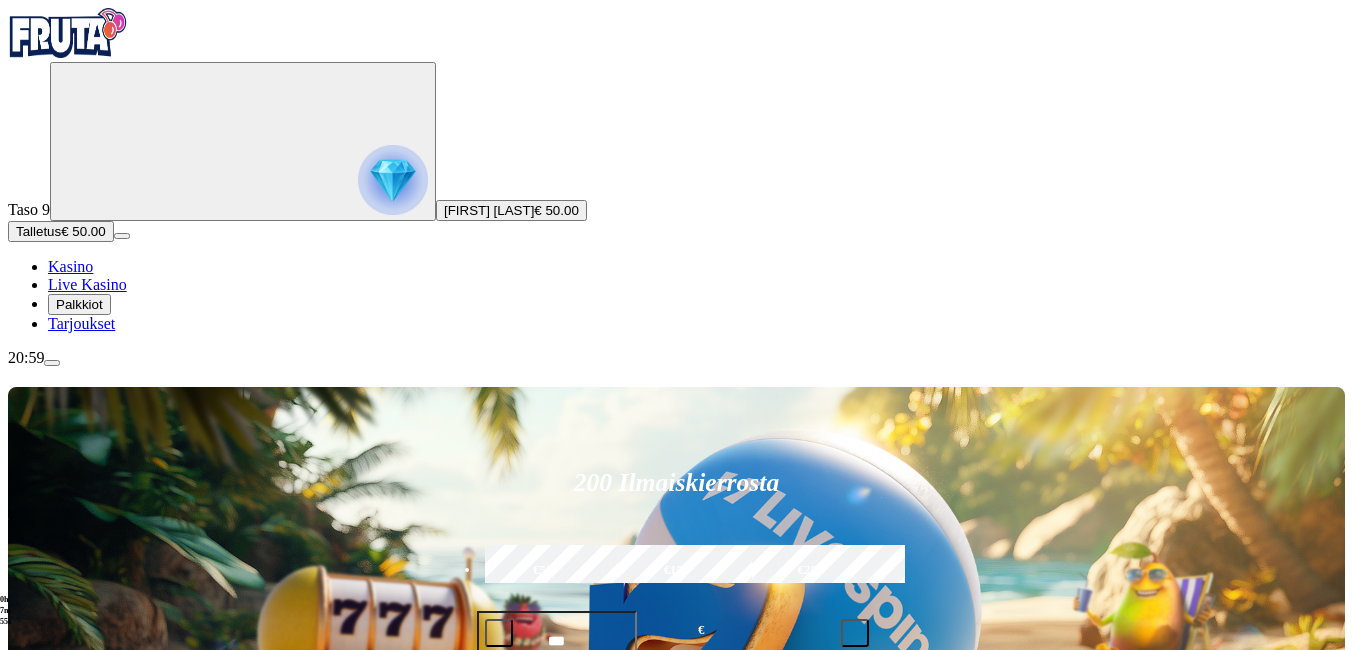click on "Pelaa nyt" at bounding box center [77, 1427] 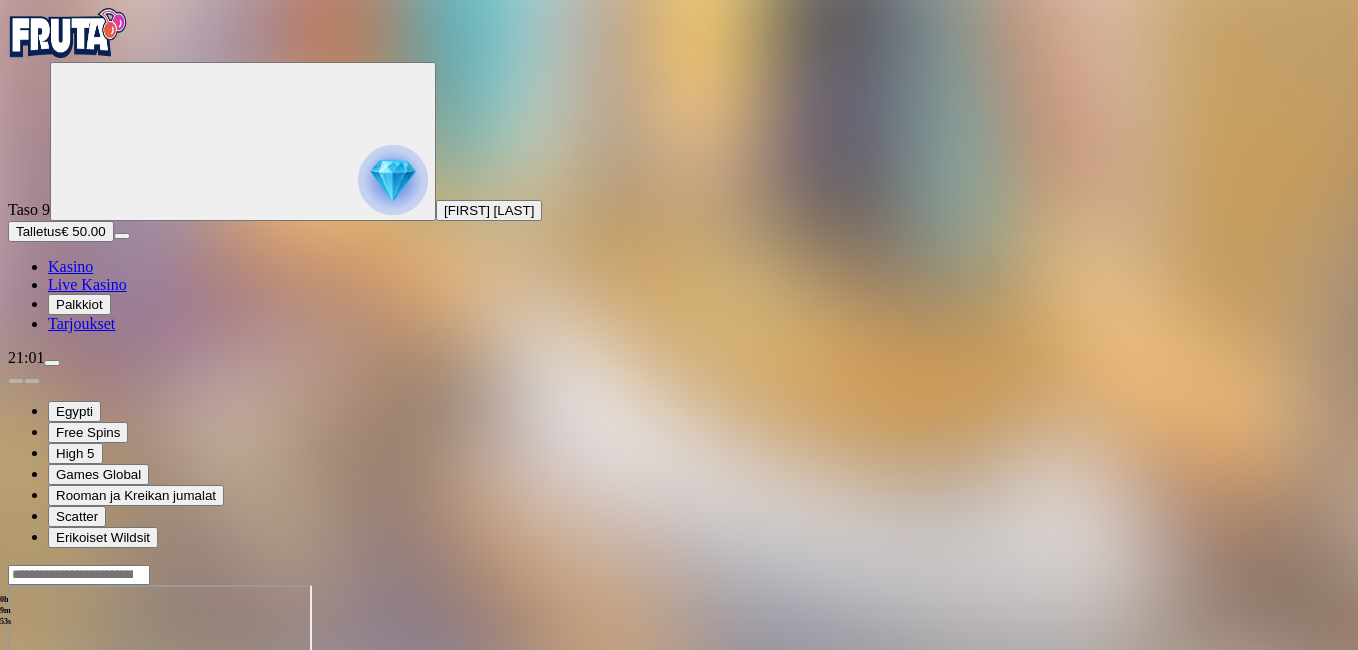 click at bounding box center [16, 757] 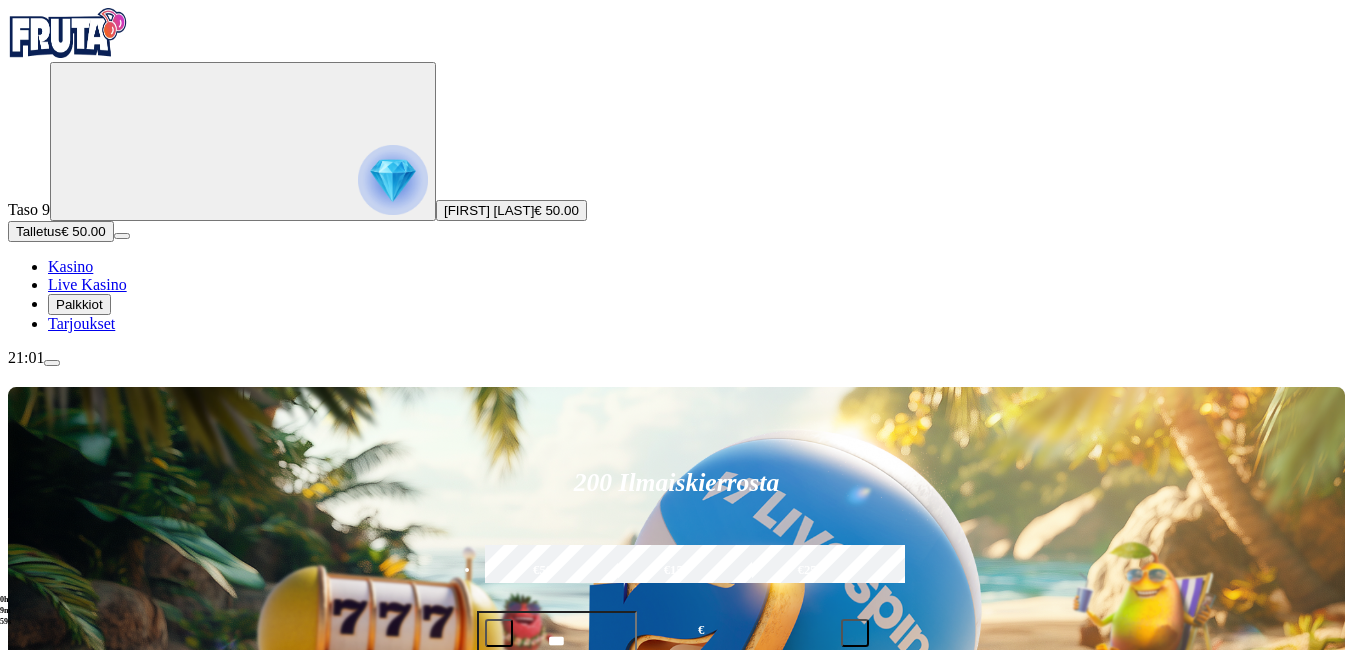 click on "Pelaa nyt" at bounding box center (77, 1427) 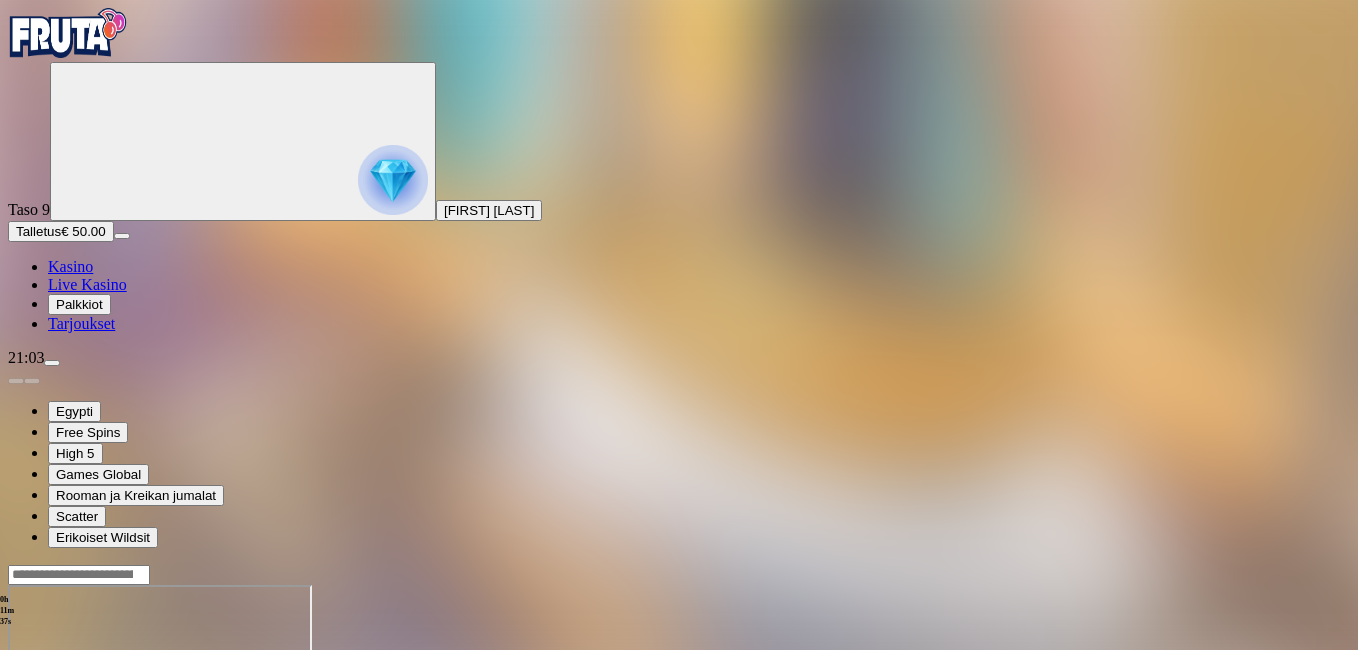 click at bounding box center (16, 757) 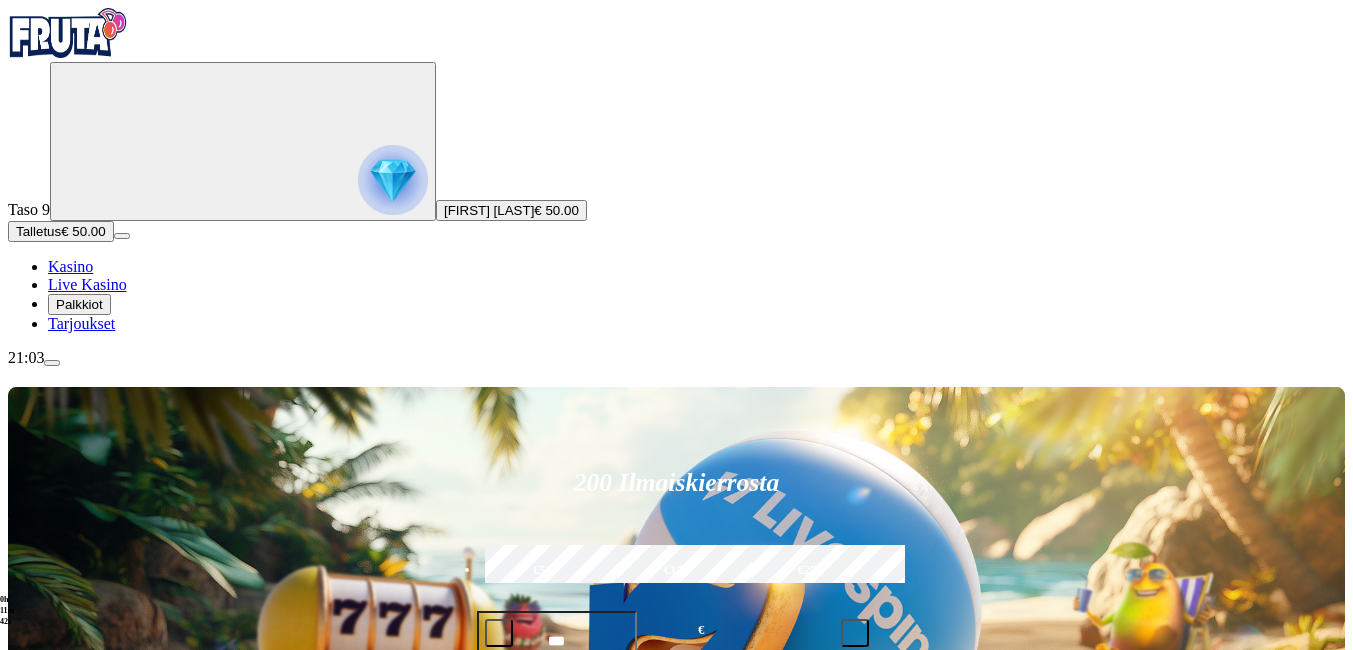 click on "Pelaa nyt" at bounding box center [77, 1427] 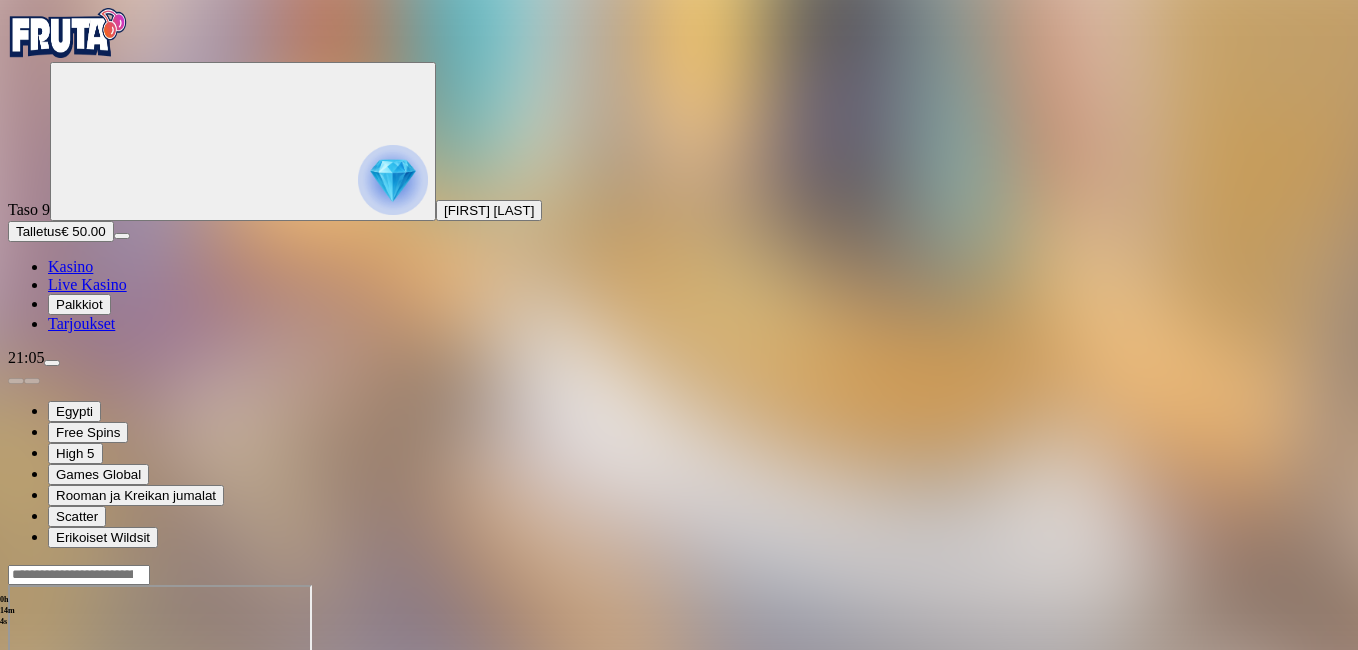 click at bounding box center [16, 757] 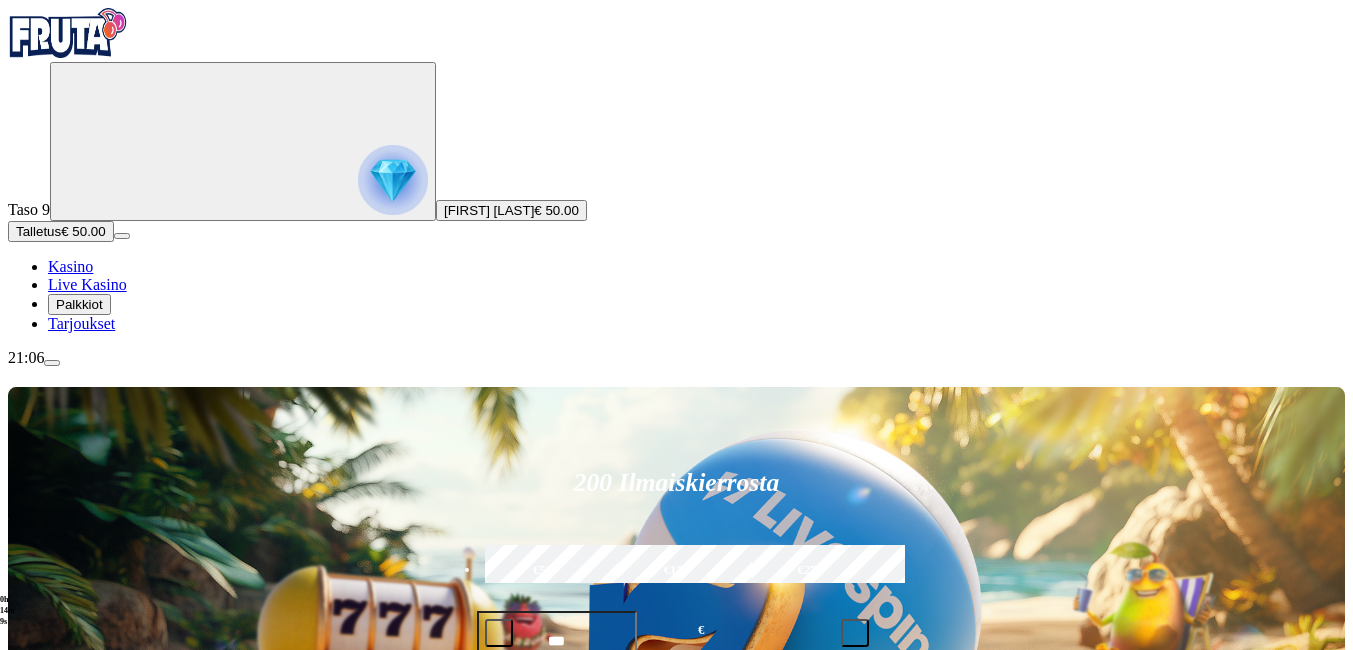 click on "Pelaa nyt" at bounding box center (77, 1427) 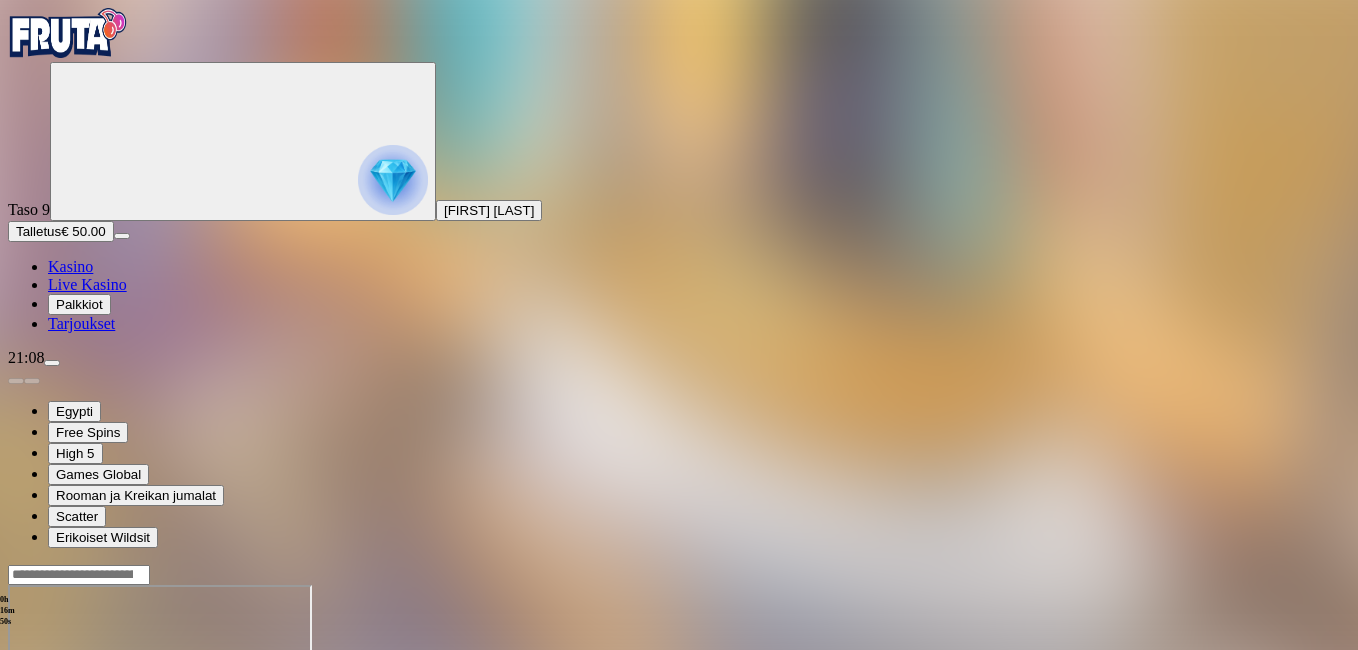 click at bounding box center [16, 757] 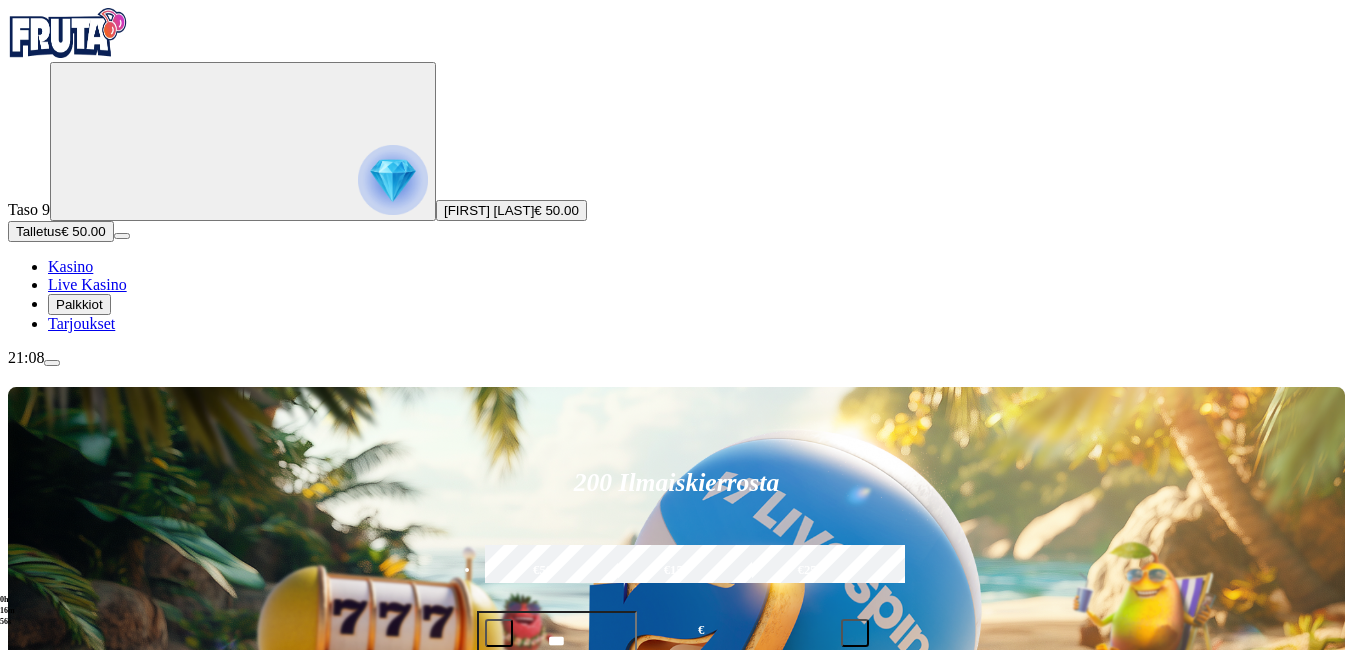 click on "Pelaa nyt" at bounding box center [77, 1427] 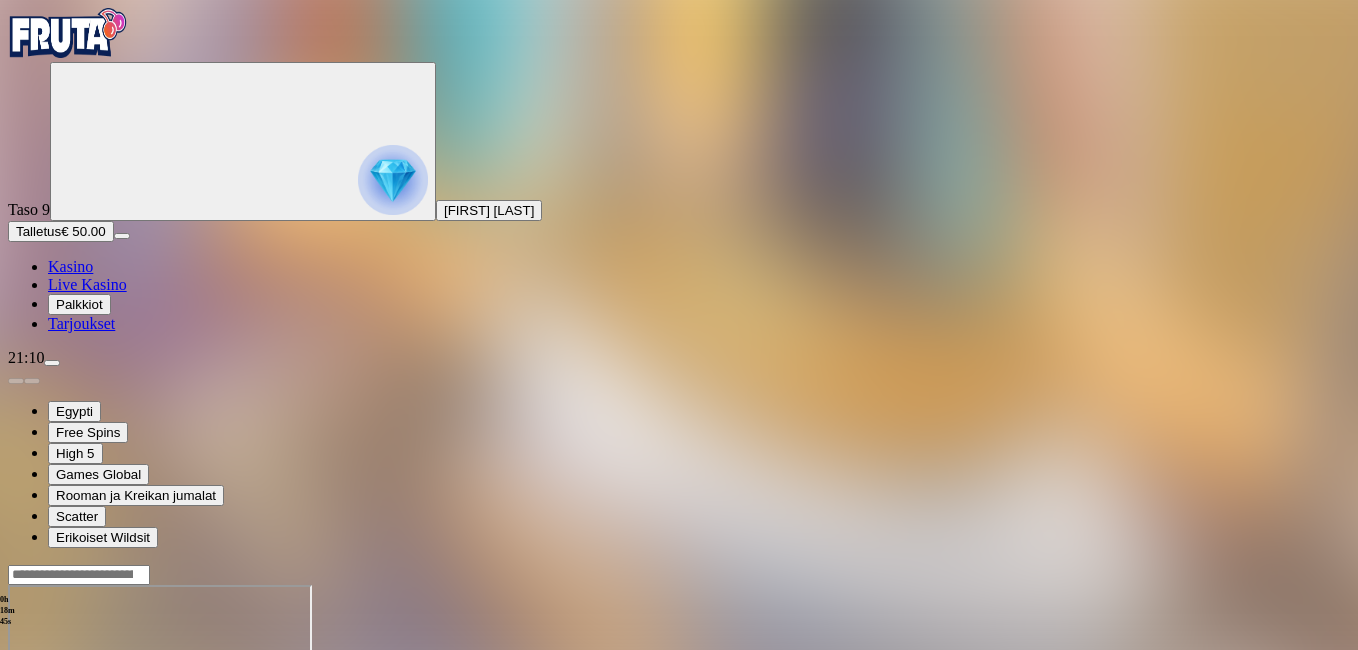 click at bounding box center [16, 757] 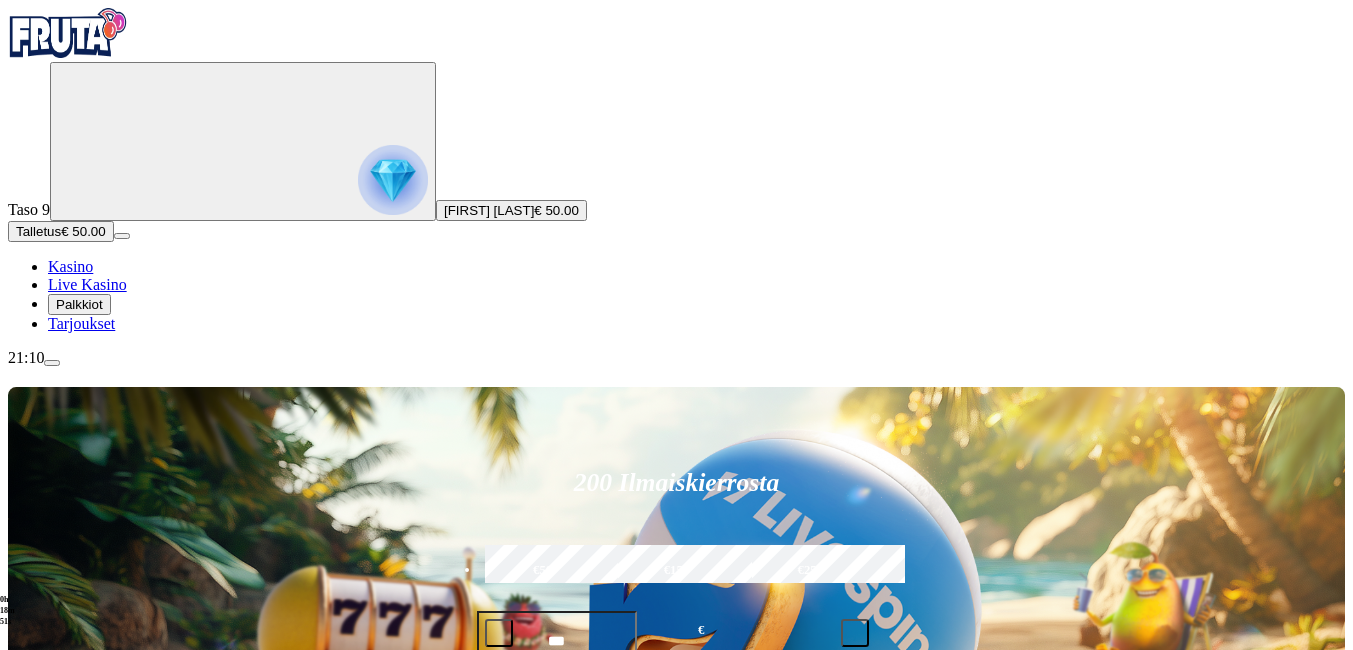 click on "Pelaa nyt" at bounding box center [77, 1427] 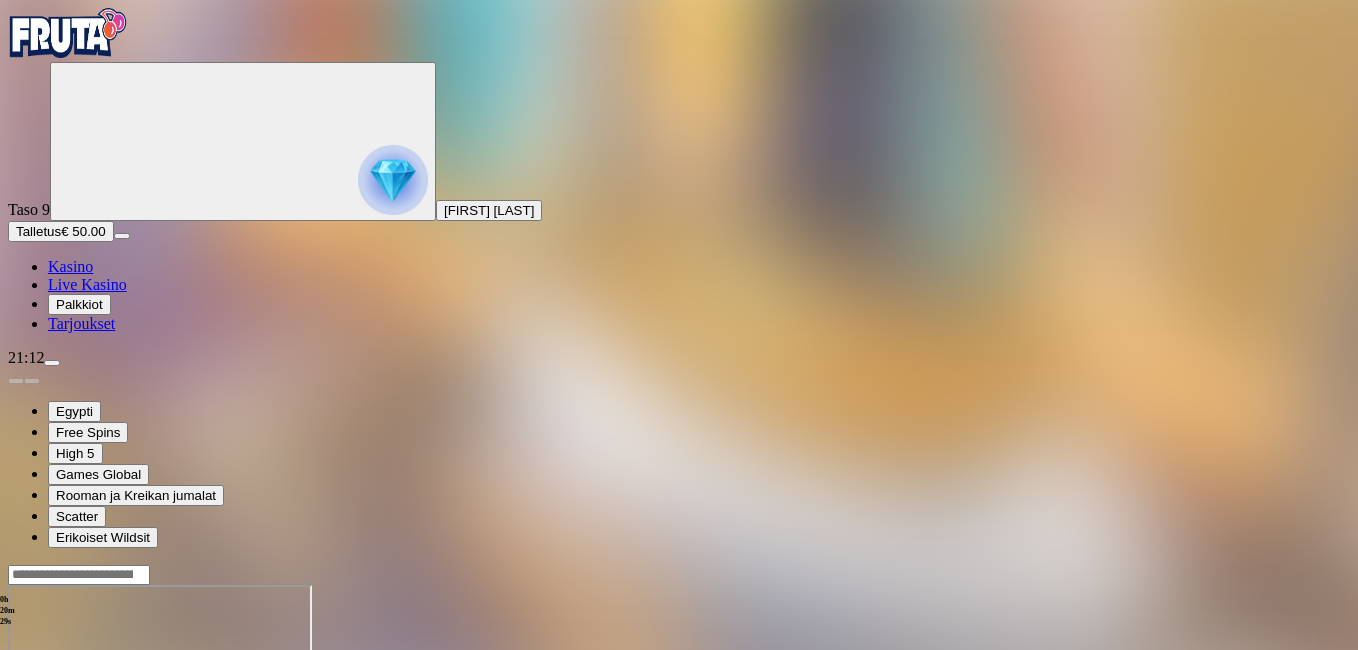 click at bounding box center [16, 757] 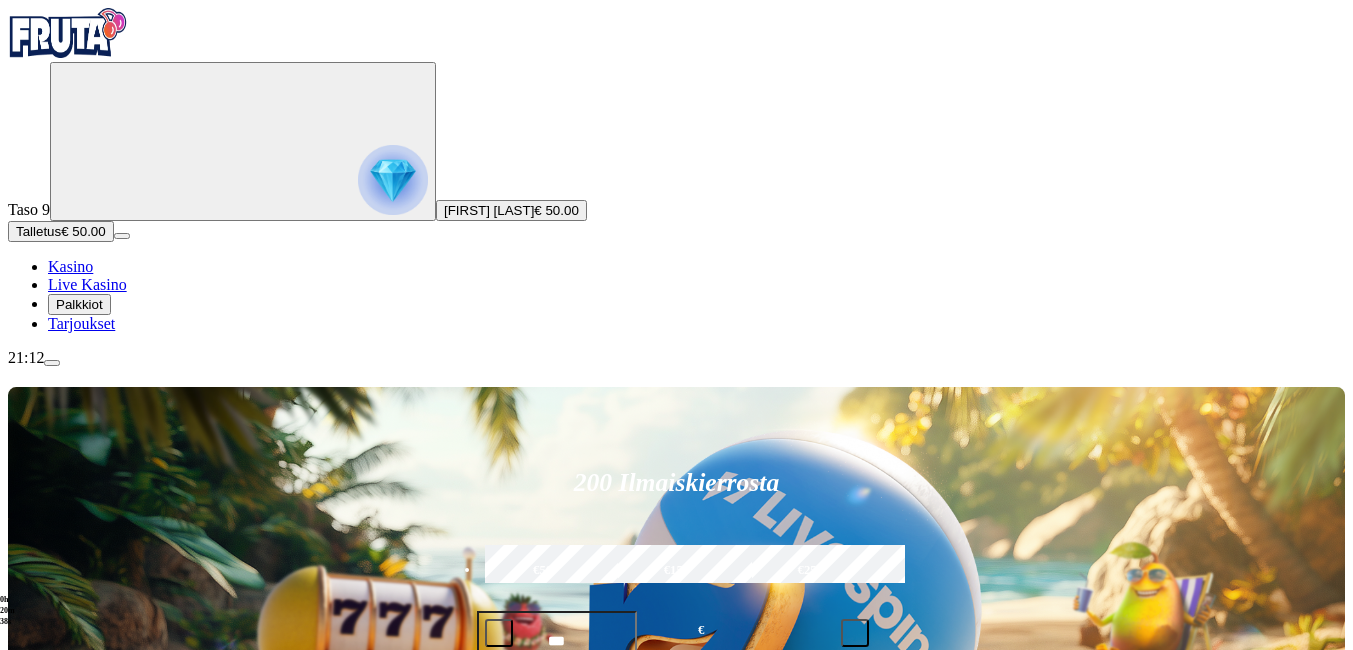 click on "Pelaa nyt" at bounding box center (77, 1618) 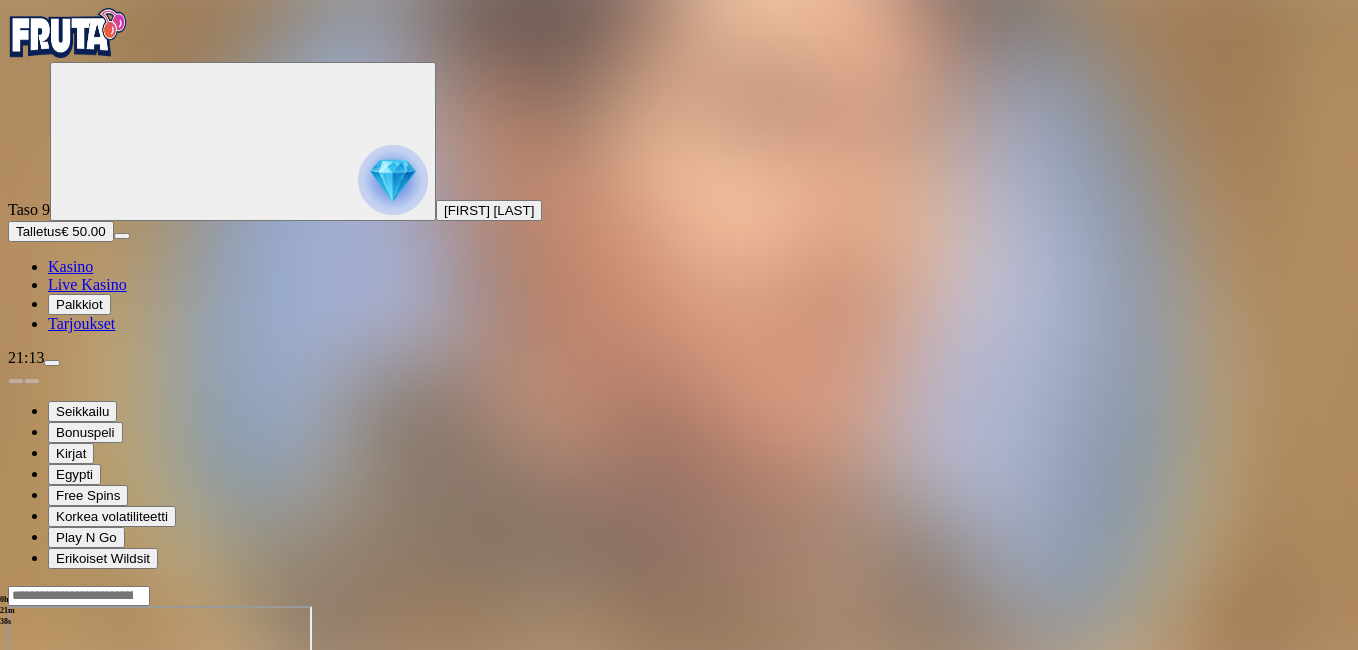 click at bounding box center [16, 778] 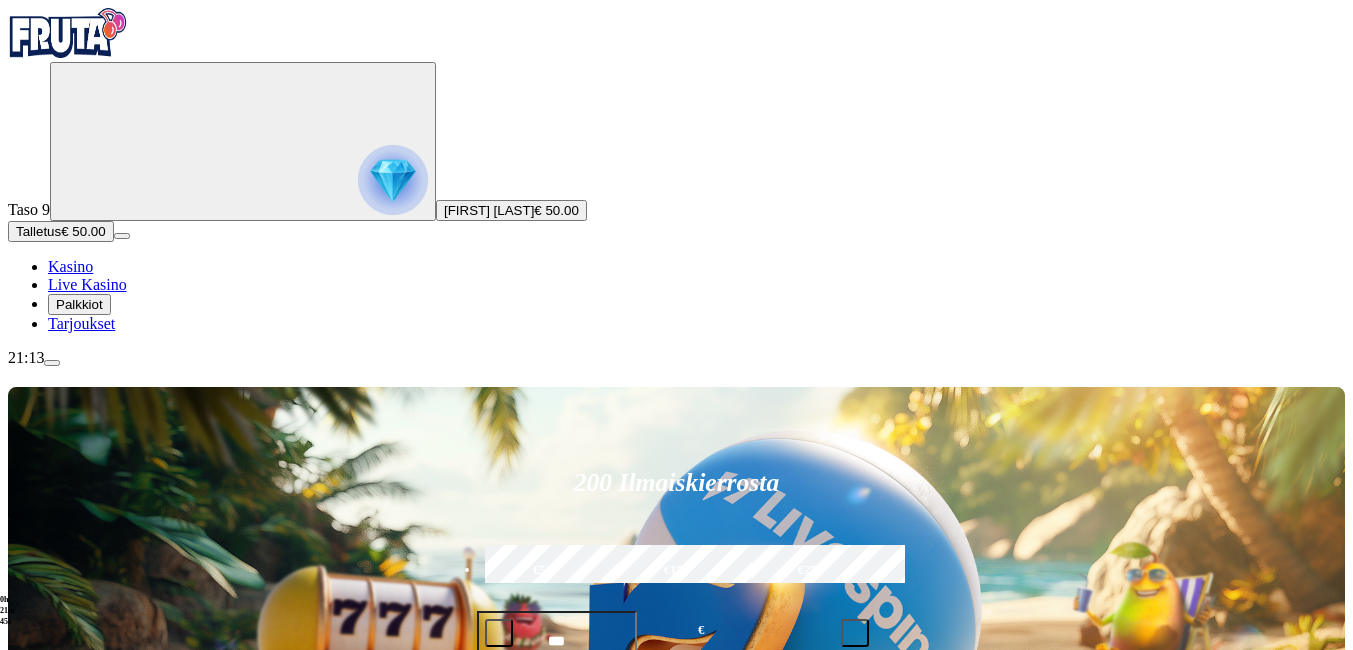click on "Palkkiot" at bounding box center [79, 304] 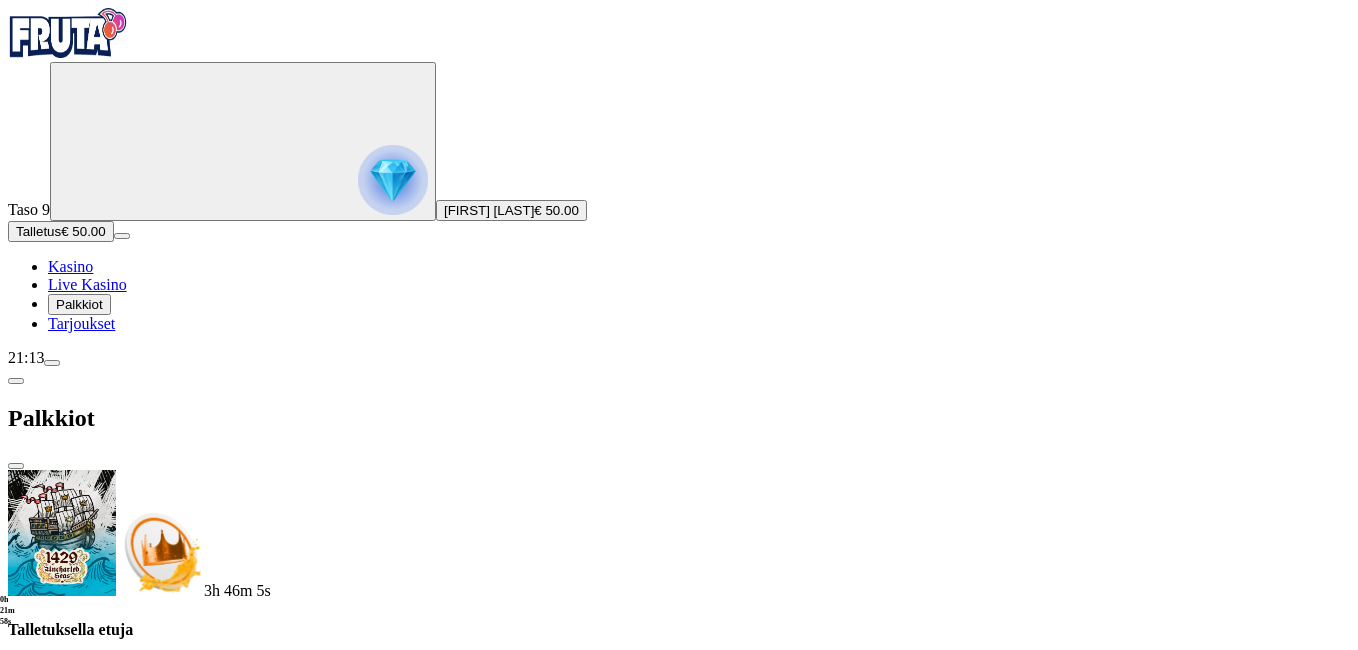 click at bounding box center (16, 466) 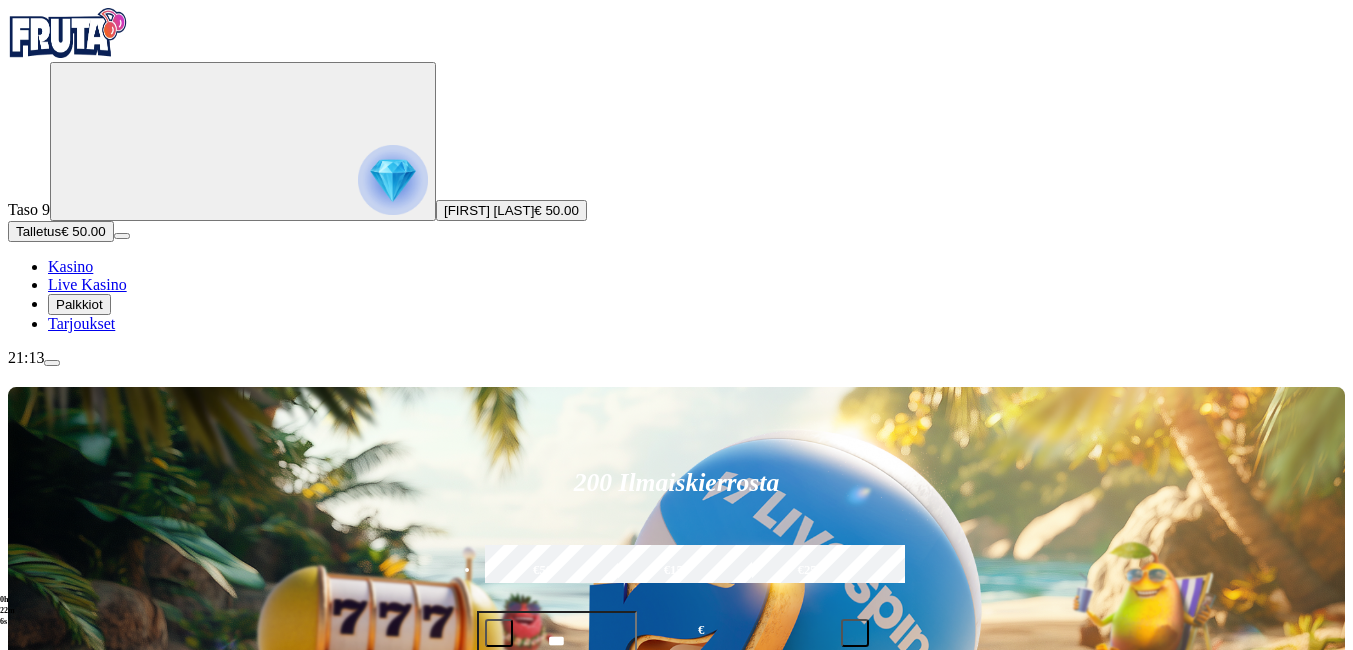 click at bounding box center (52, 363) 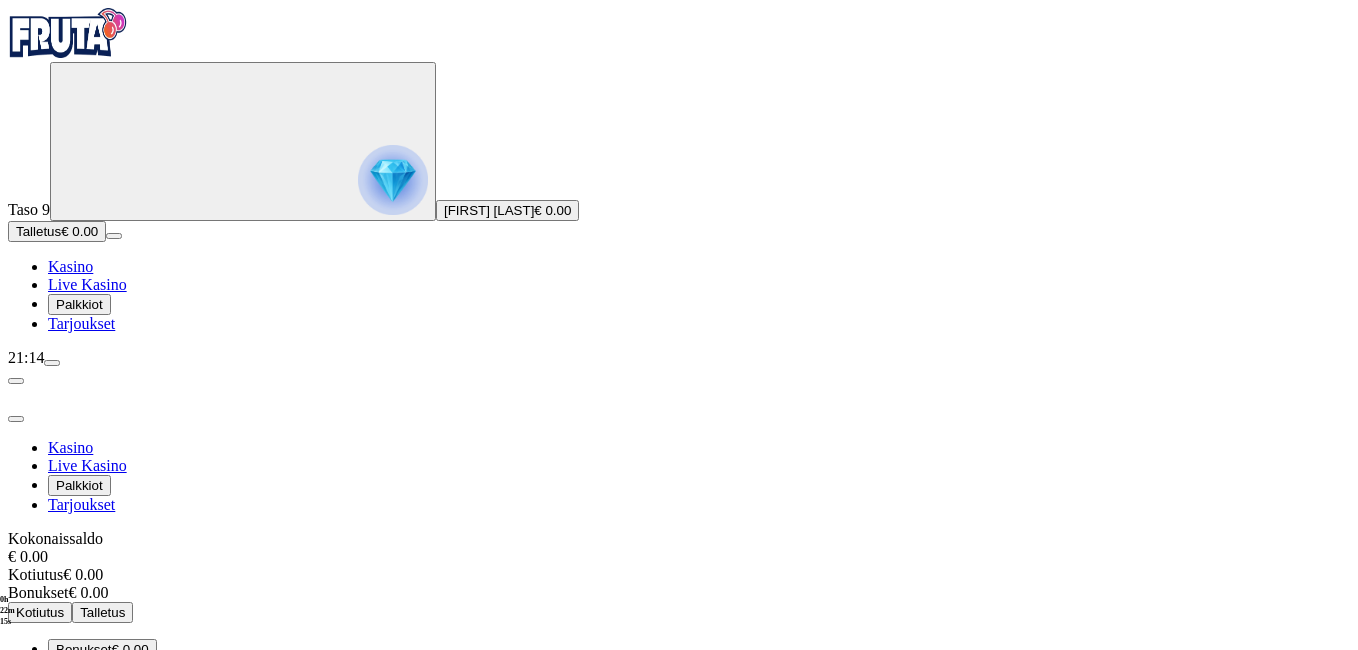 click at bounding box center (16, 419) 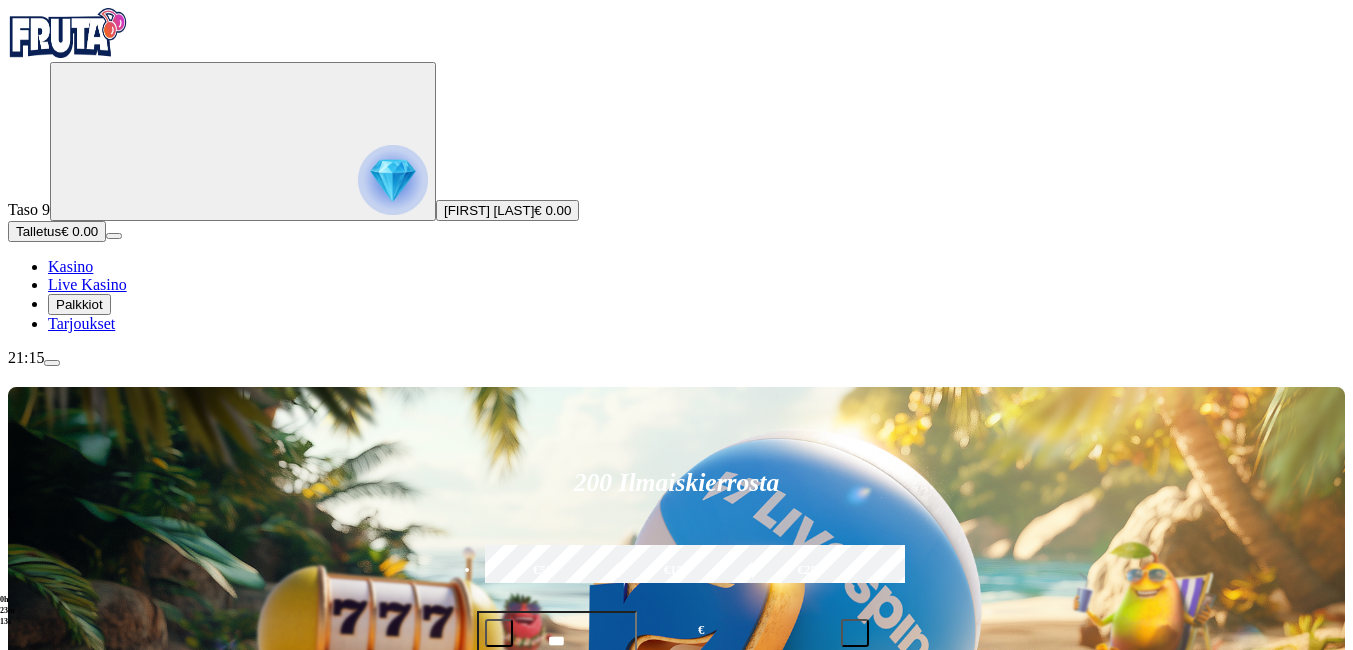 click at bounding box center [52, 363] 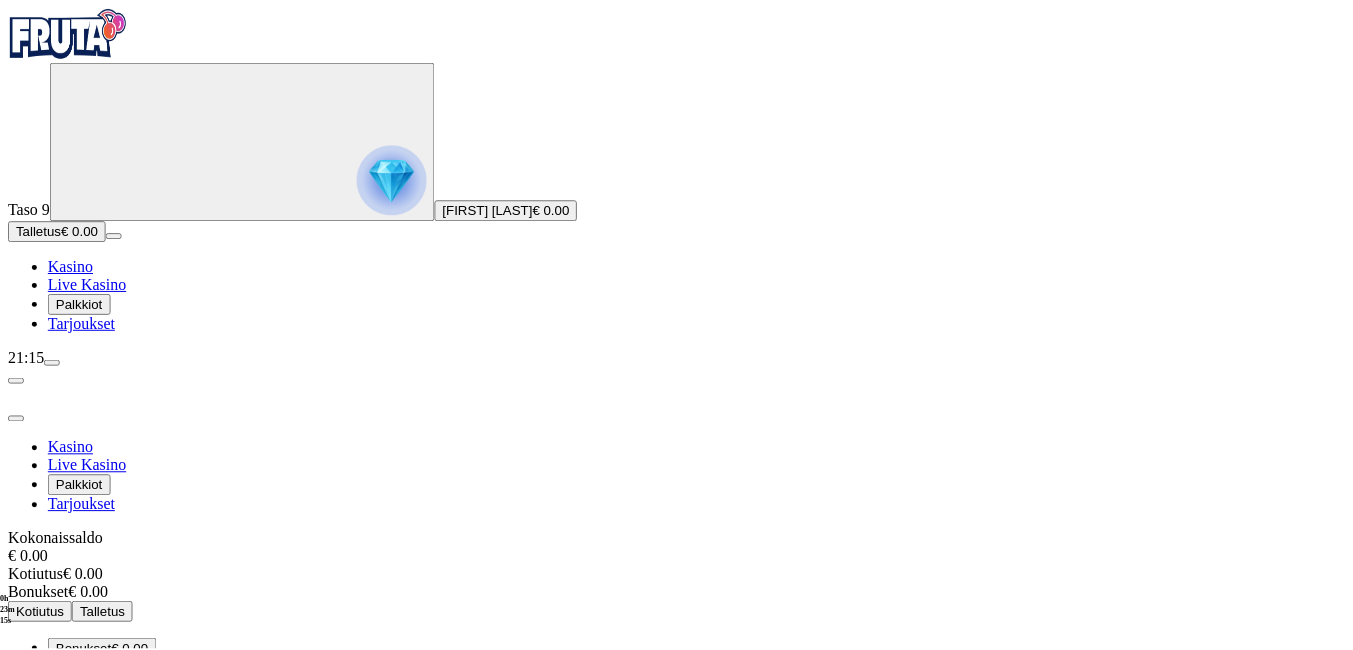 scroll, scrollTop: 62, scrollLeft: 0, axis: vertical 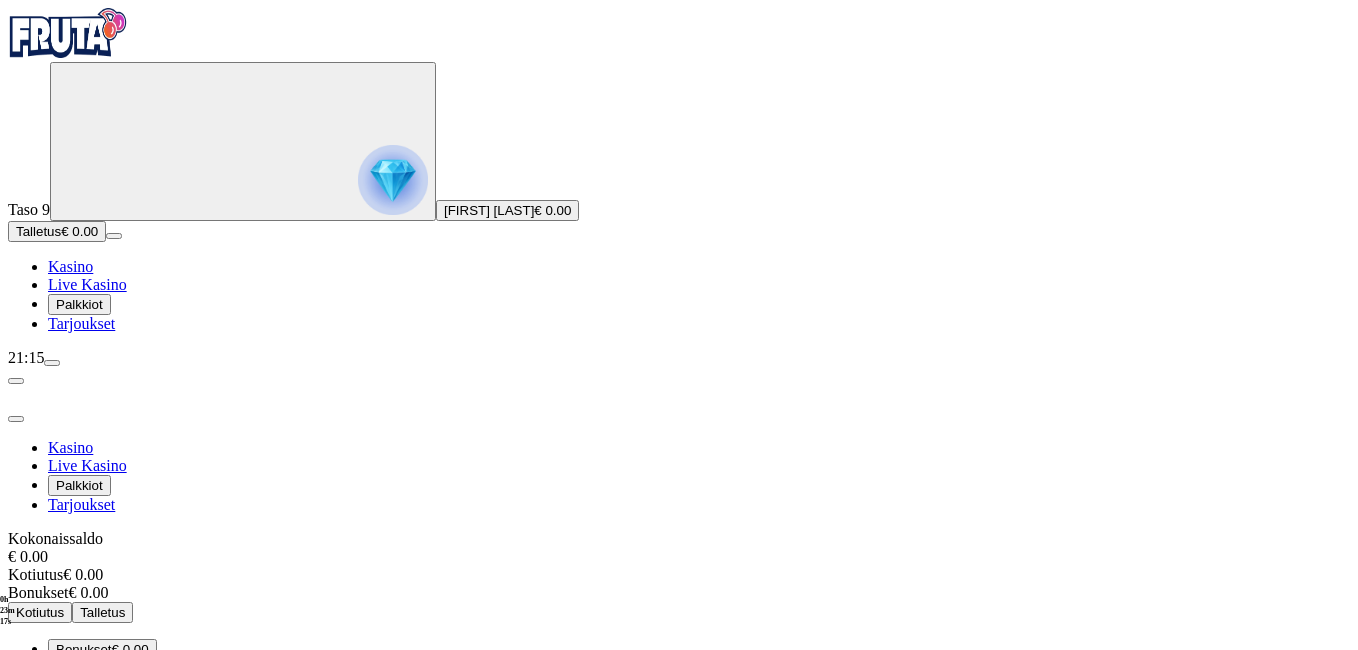click on "Kirjaudu ulos" at bounding box center (54, 854) 